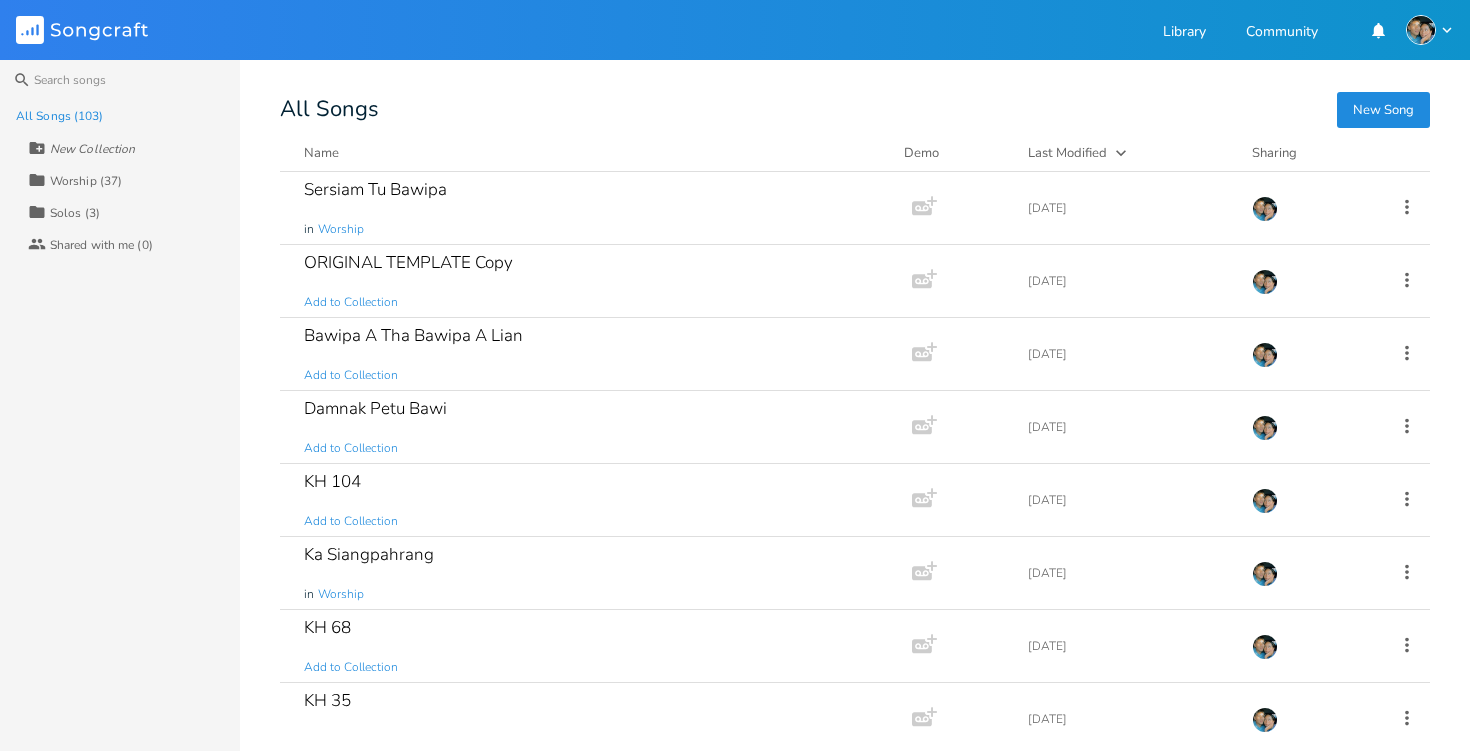 scroll, scrollTop: 0, scrollLeft: 0, axis: both 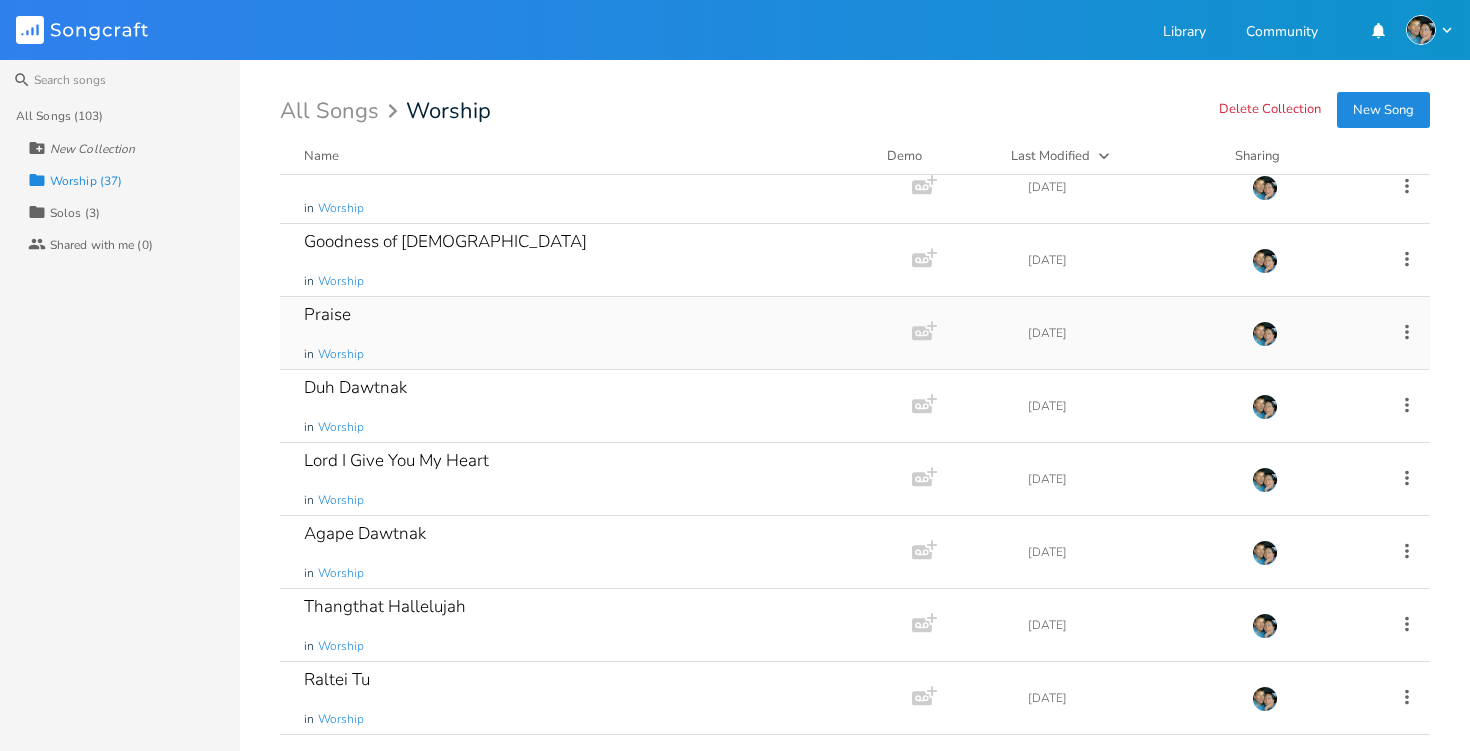 click on "Praise" at bounding box center (327, 314) 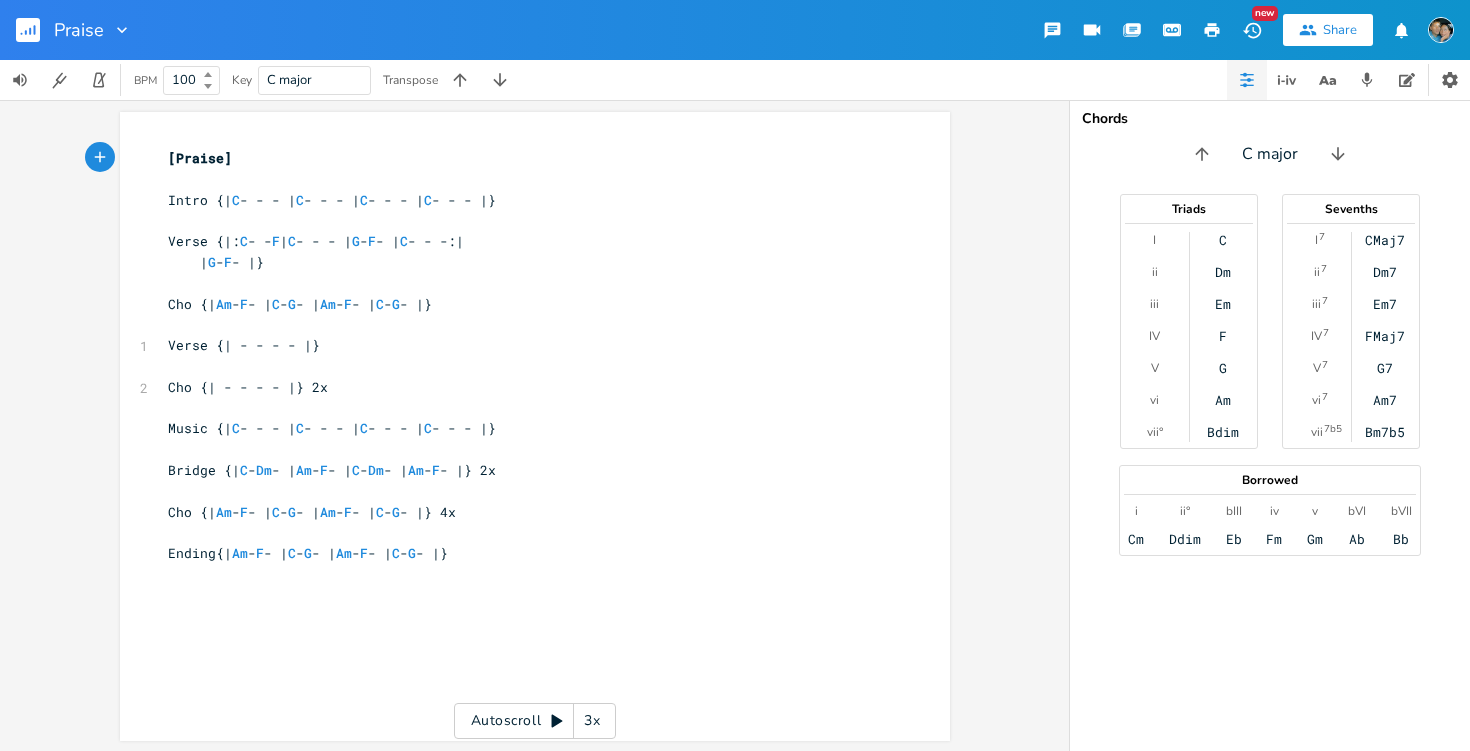 click on "xxxxxxxxxx   [Praise] ​  Intro {|  C  - - - |  C  - - - |  C  - - - |  C  - - - |} ​  Verse {|: C  - -  F  |  C  - - - |  G  -  F  - |  C  - - -:|          |  G  -  F  - |} ​    Cho {|  Am  -  F  - |  C  -  G  - |  Am  -  F  - |  C  -  G  - |}    1  Verse {| - - - - |} ​ 2    Cho {| - - - - |} 2x     Music {|  C  - - - |  C  - - - |  C  - - - |  C  - - - |} ​ Bridge {|  C  -  Dm  - |  Am  -  F  - |  C  -  Dm  - |  Am  -  F  - |} 2x ​    Cho {|  Am  -  F  - |  C  -  G  - |  Am  -  F  - |  C  -  G  - |} 4x       Ending{|  Am  -  F  - |  C  -  G  - |  Am  -  F  - |  C  -  G  - |}        ​" at bounding box center (550, 445) 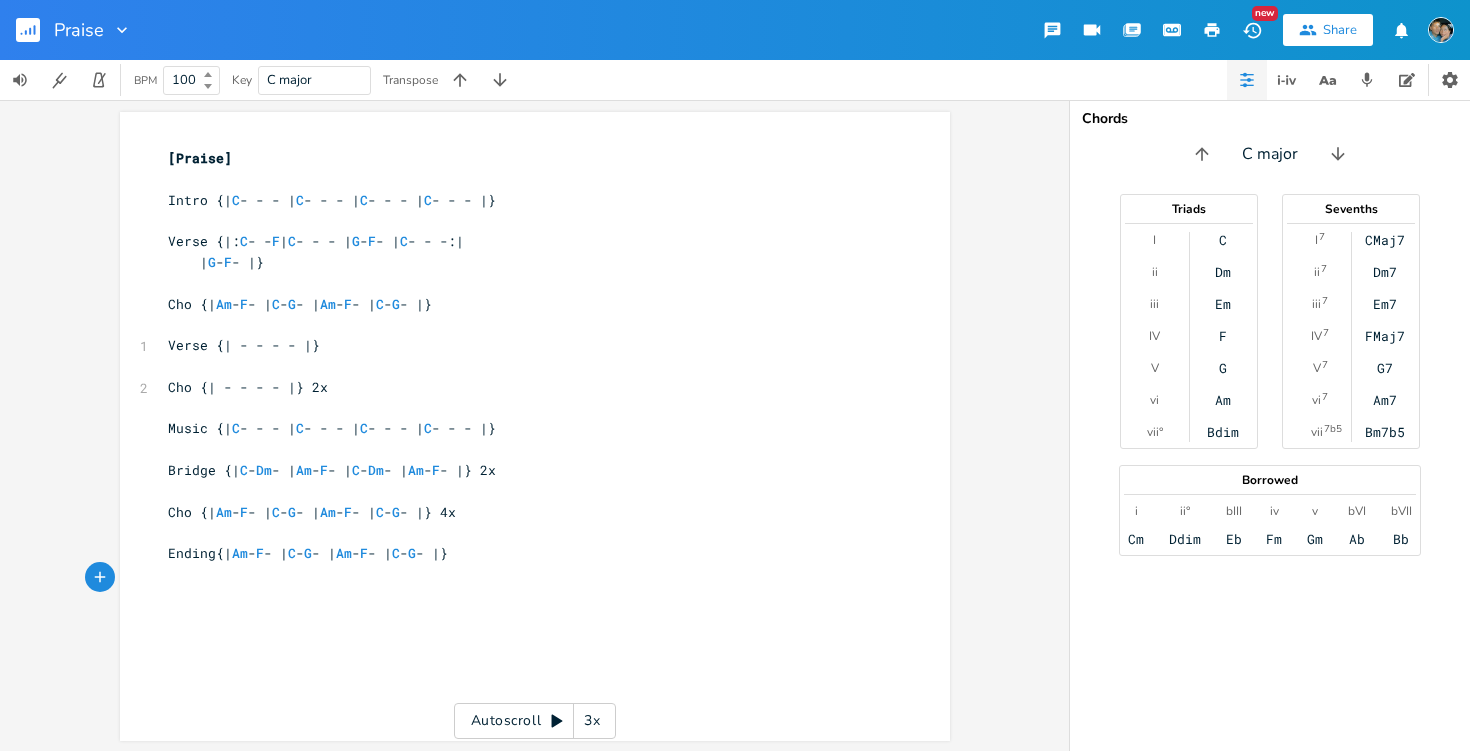 click 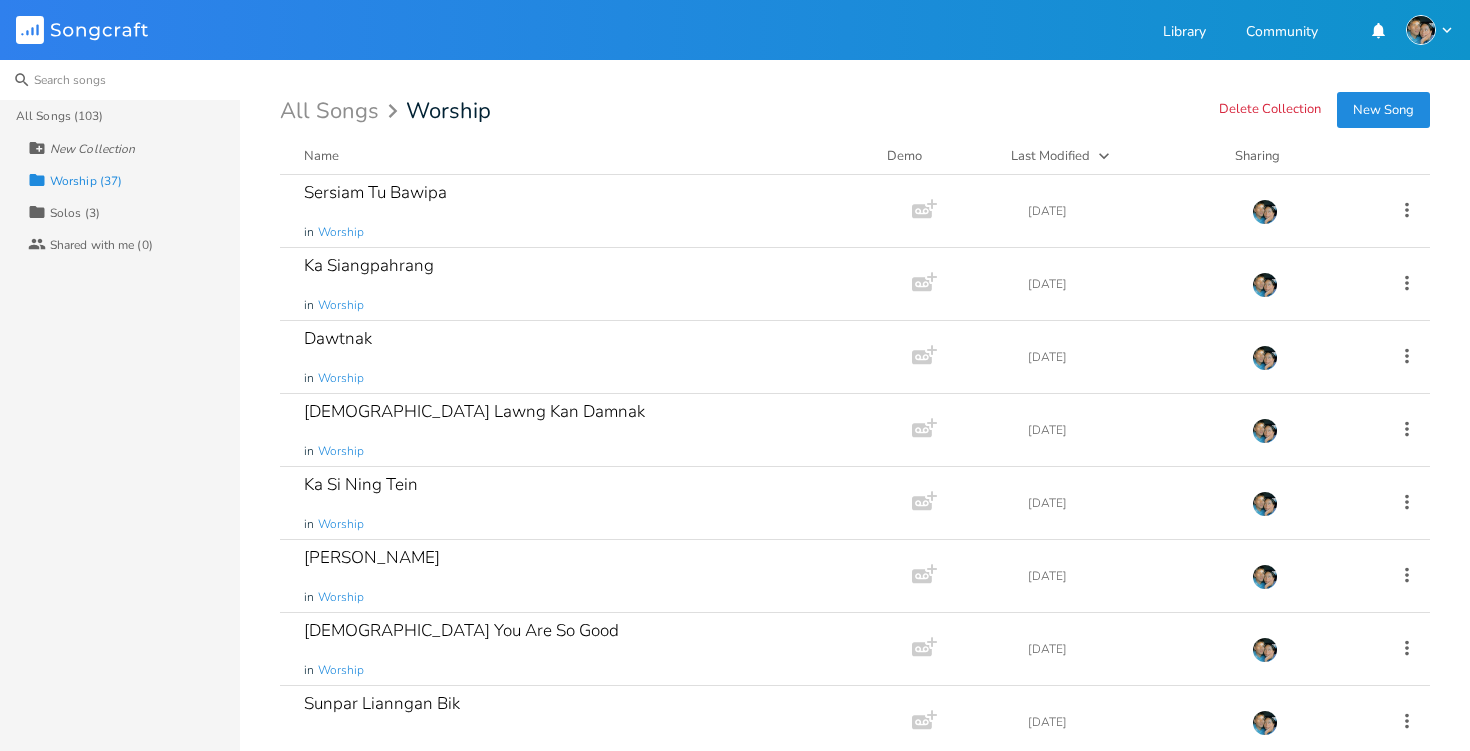 click at bounding box center (120, 80) 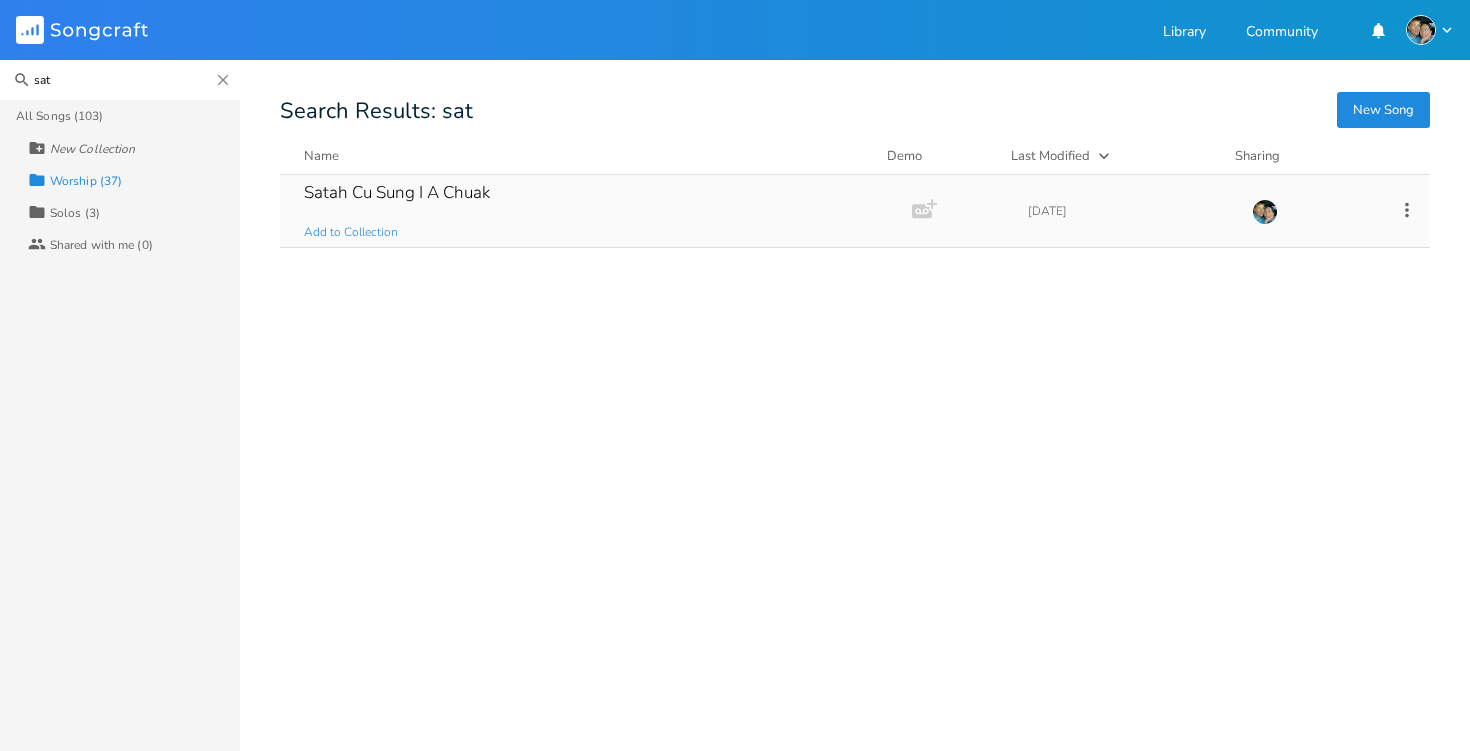 type on "sat" 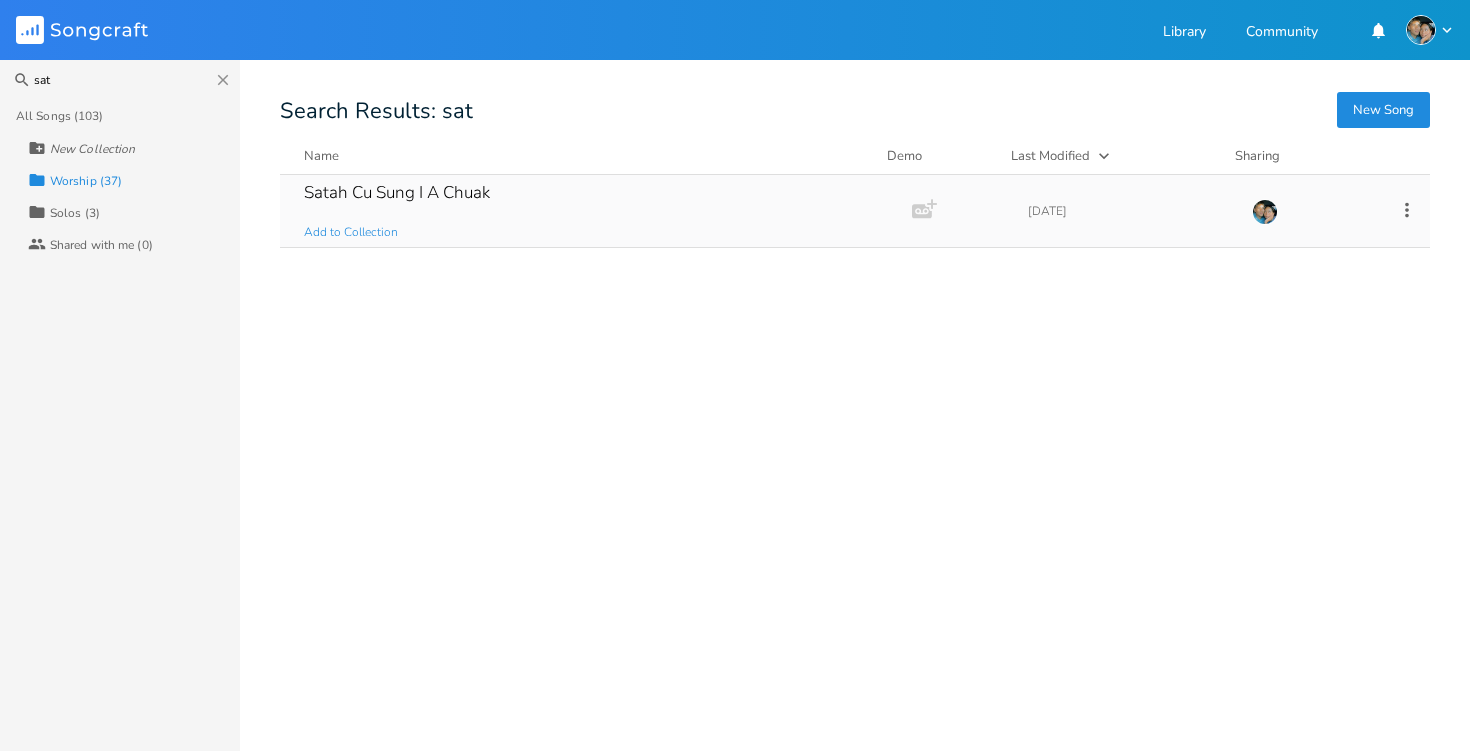 click on "Satah Cu Sung I A Chuak Add to Collection" at bounding box center (592, 211) 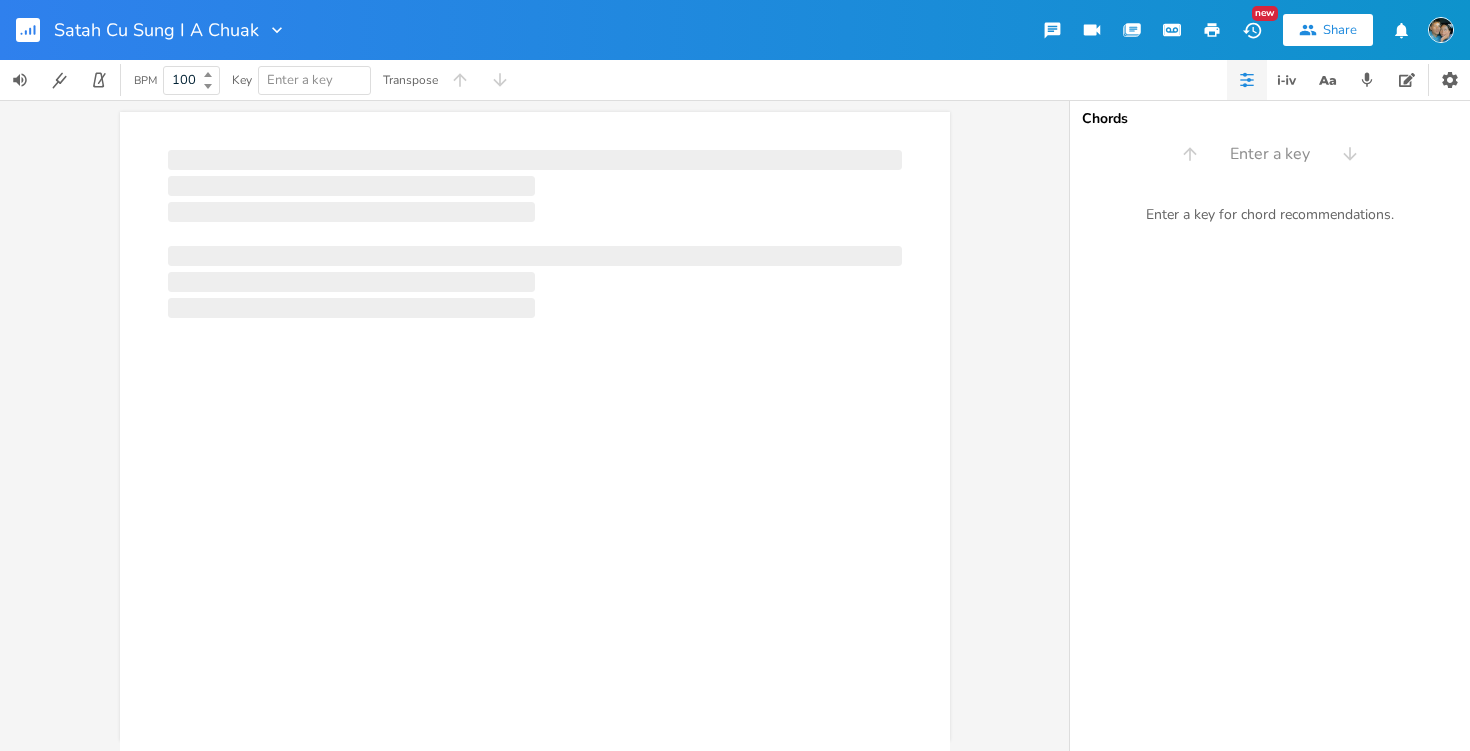scroll, scrollTop: 0, scrollLeft: 1, axis: horizontal 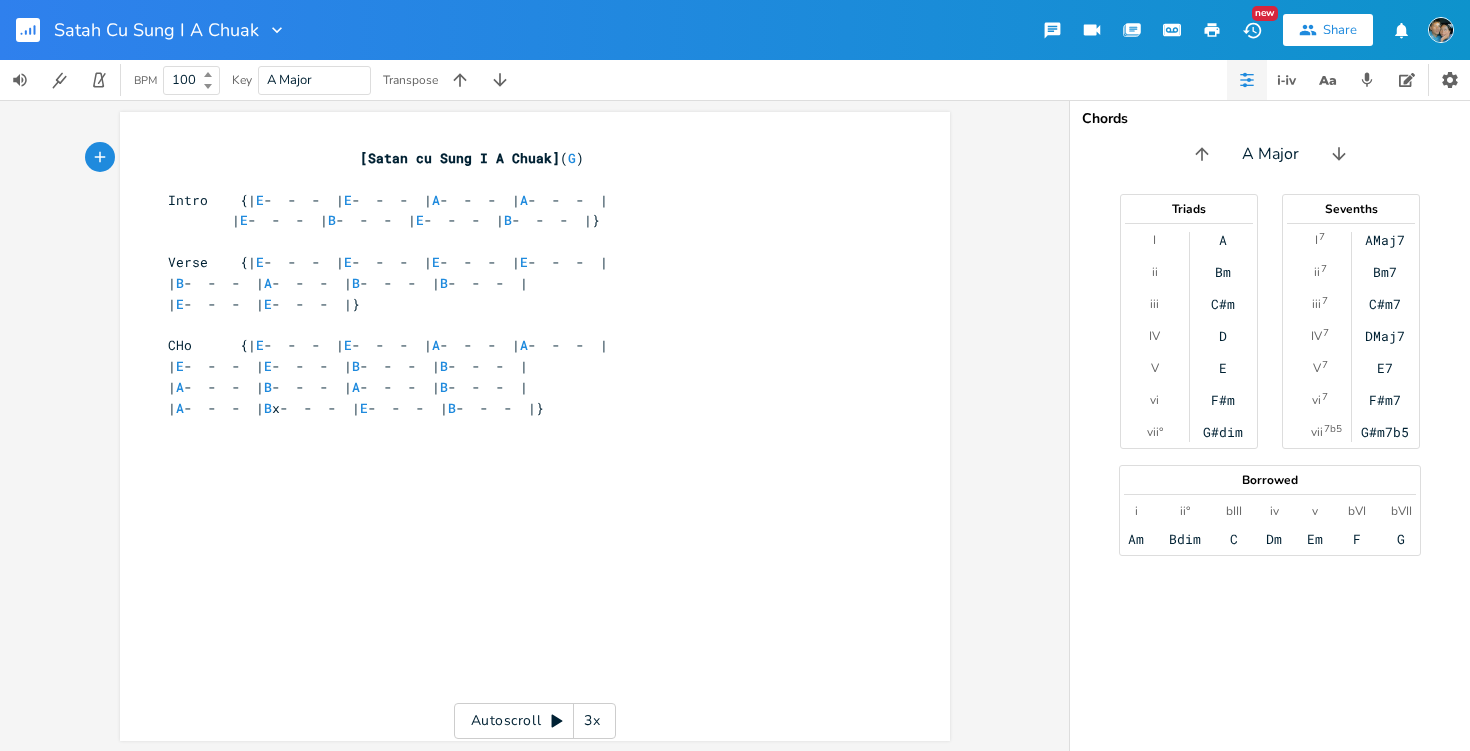 click 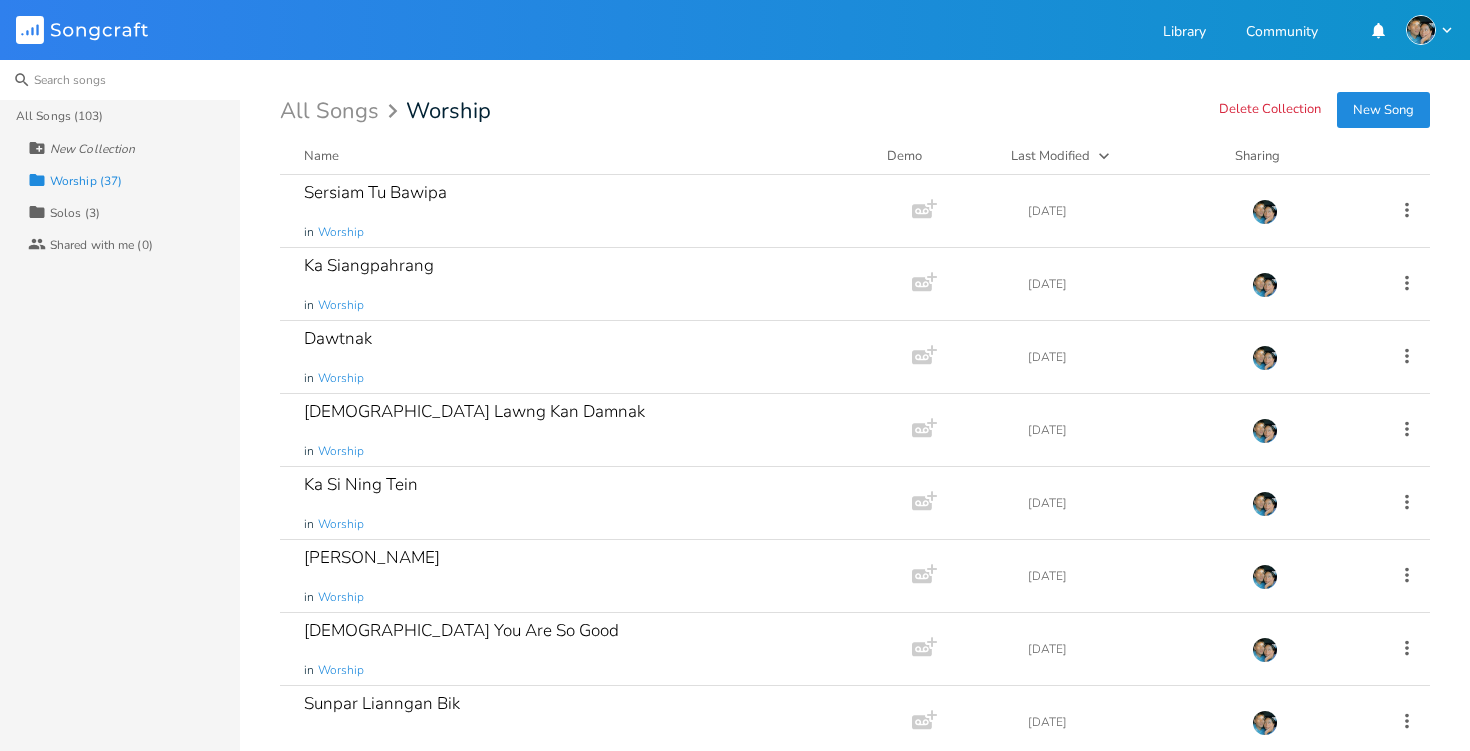 click at bounding box center (120, 80) 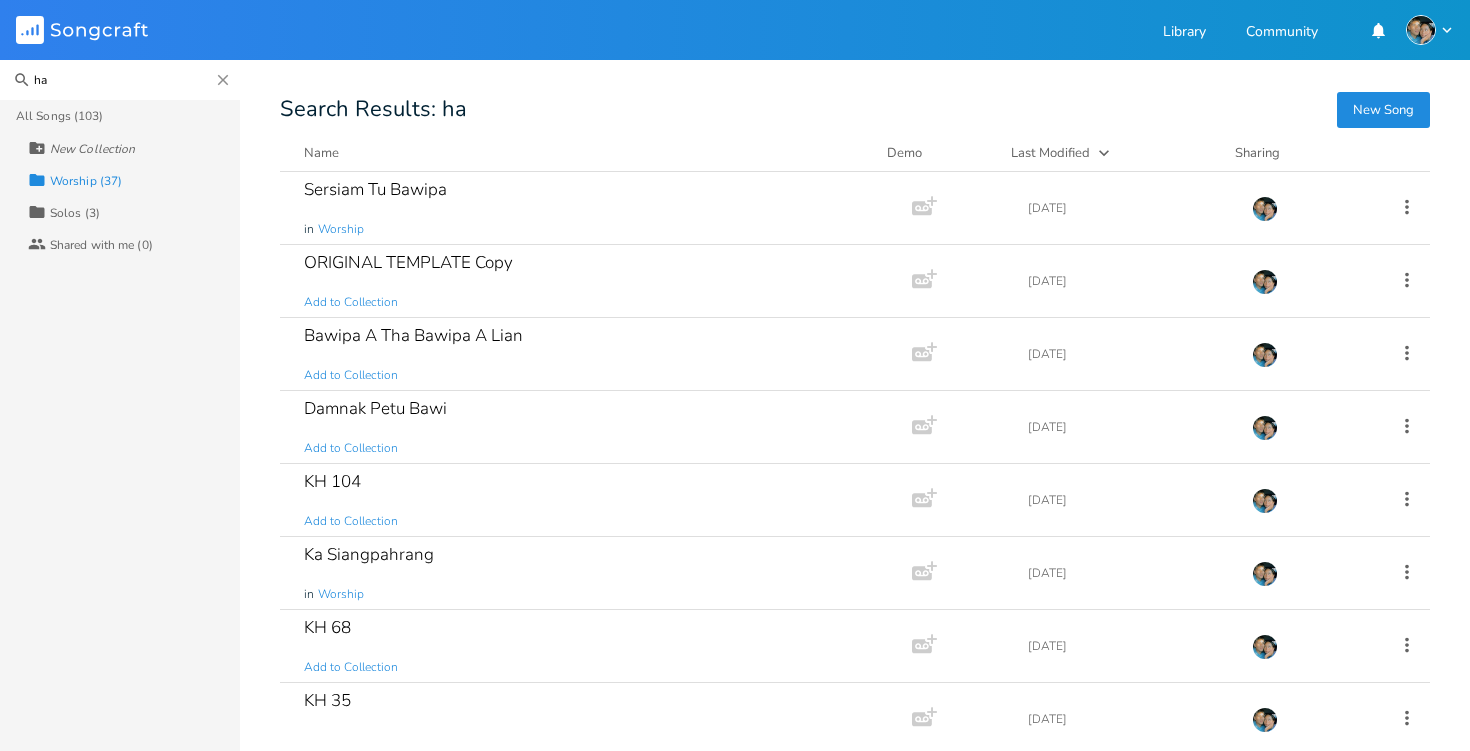 type on "h" 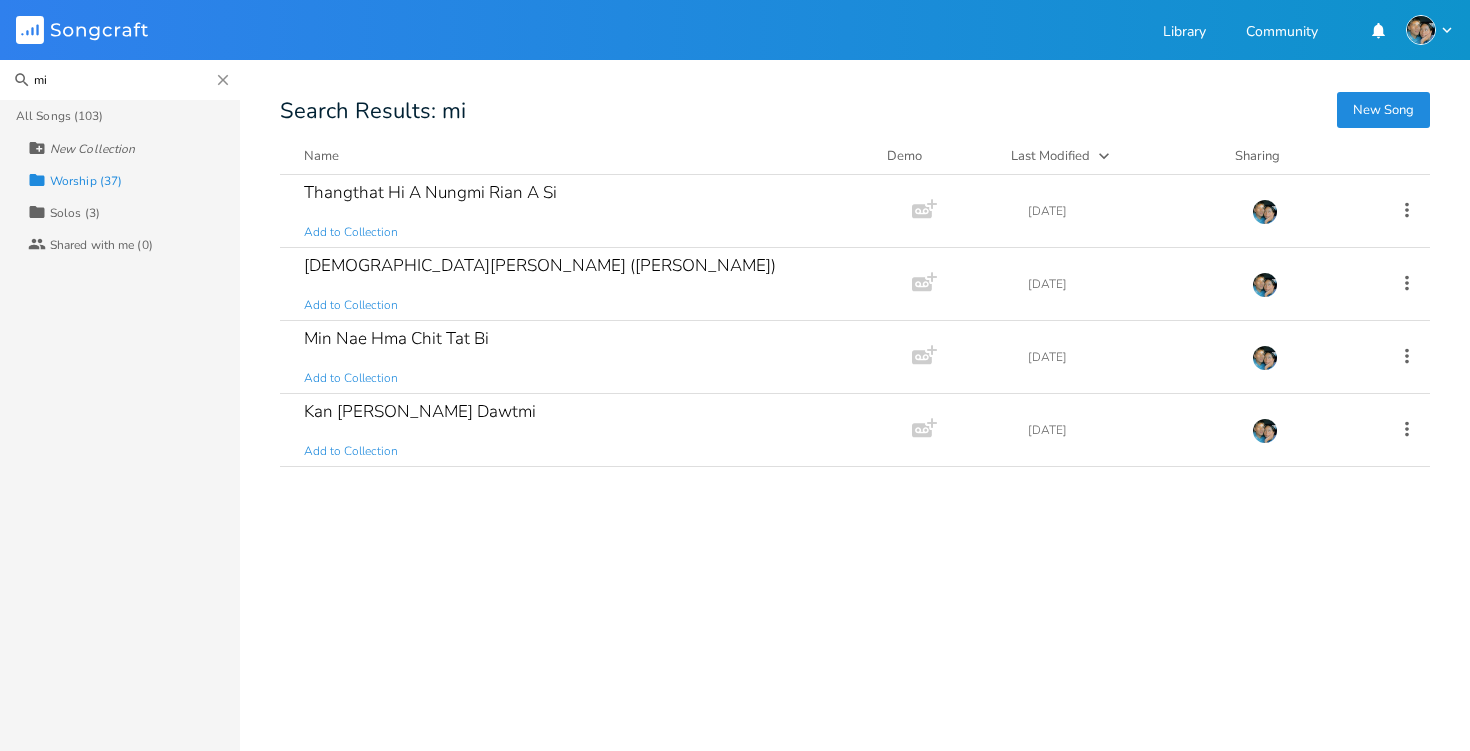 type on "m" 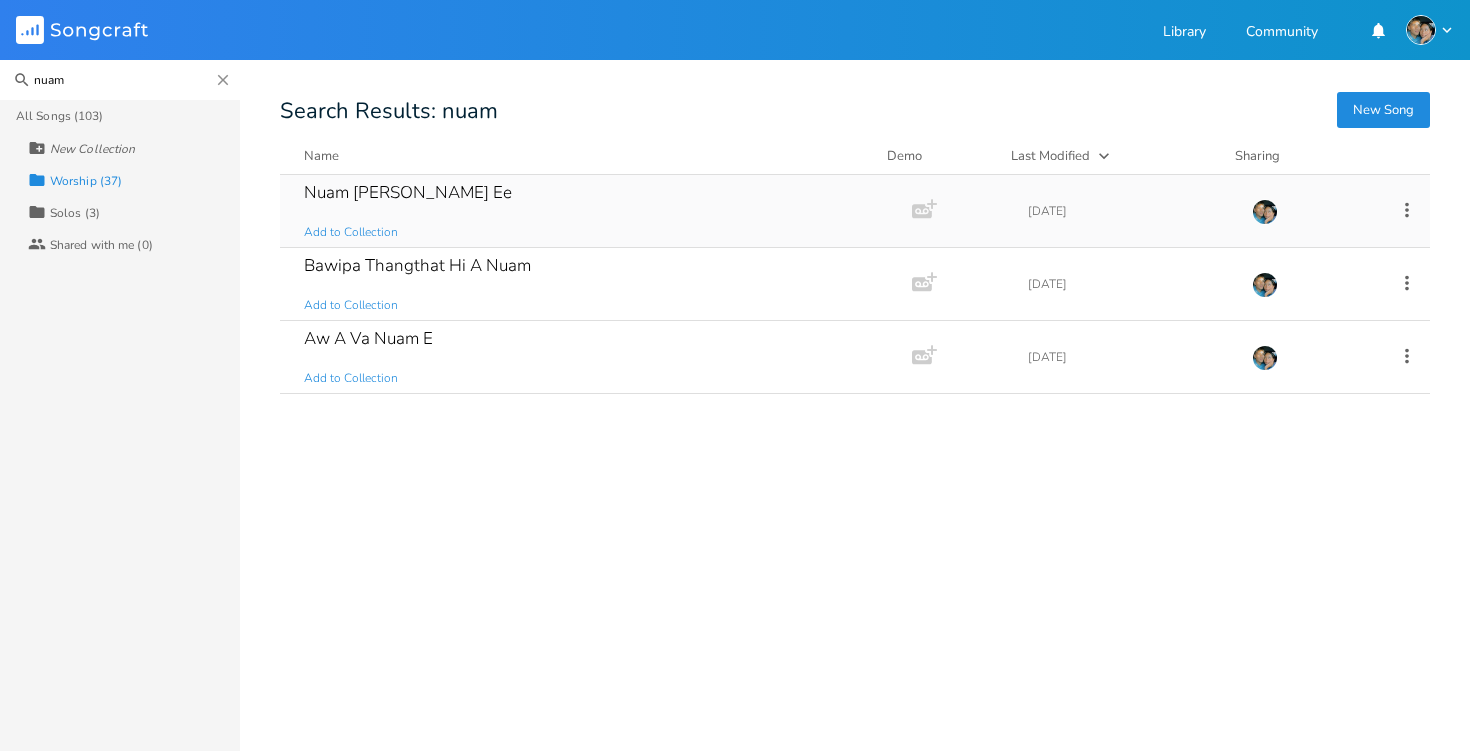 type on "nuam" 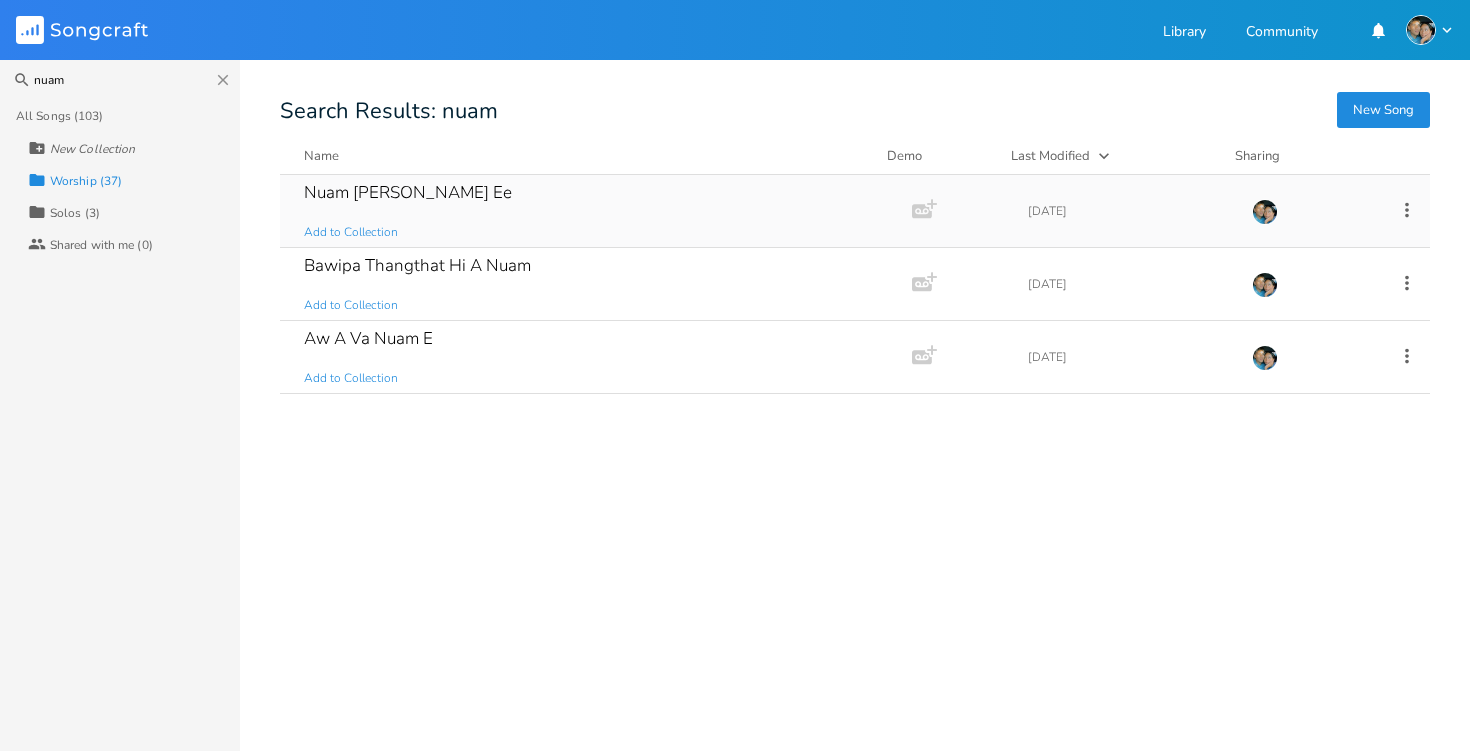 click on "Nuam [PERSON_NAME] Ee" at bounding box center (408, 192) 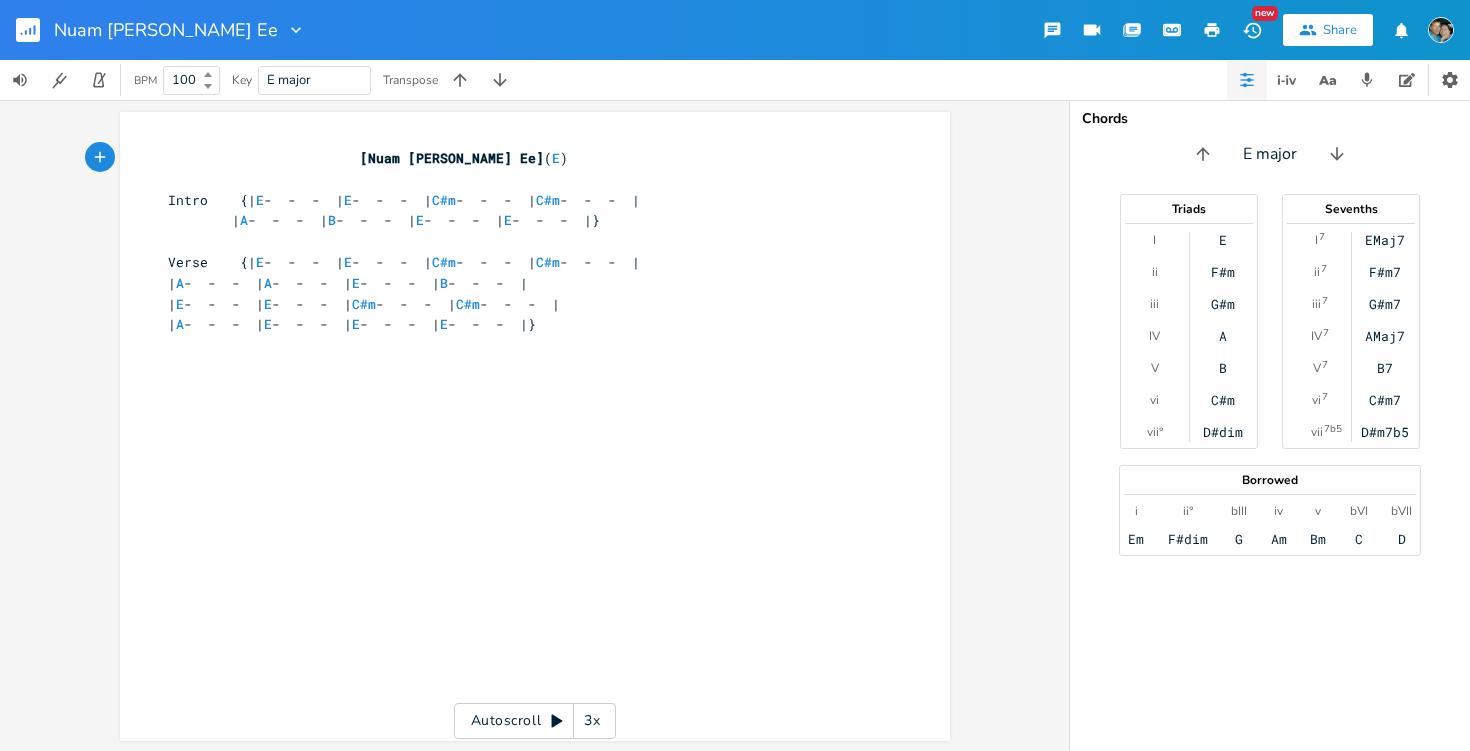 click at bounding box center (36, 30) 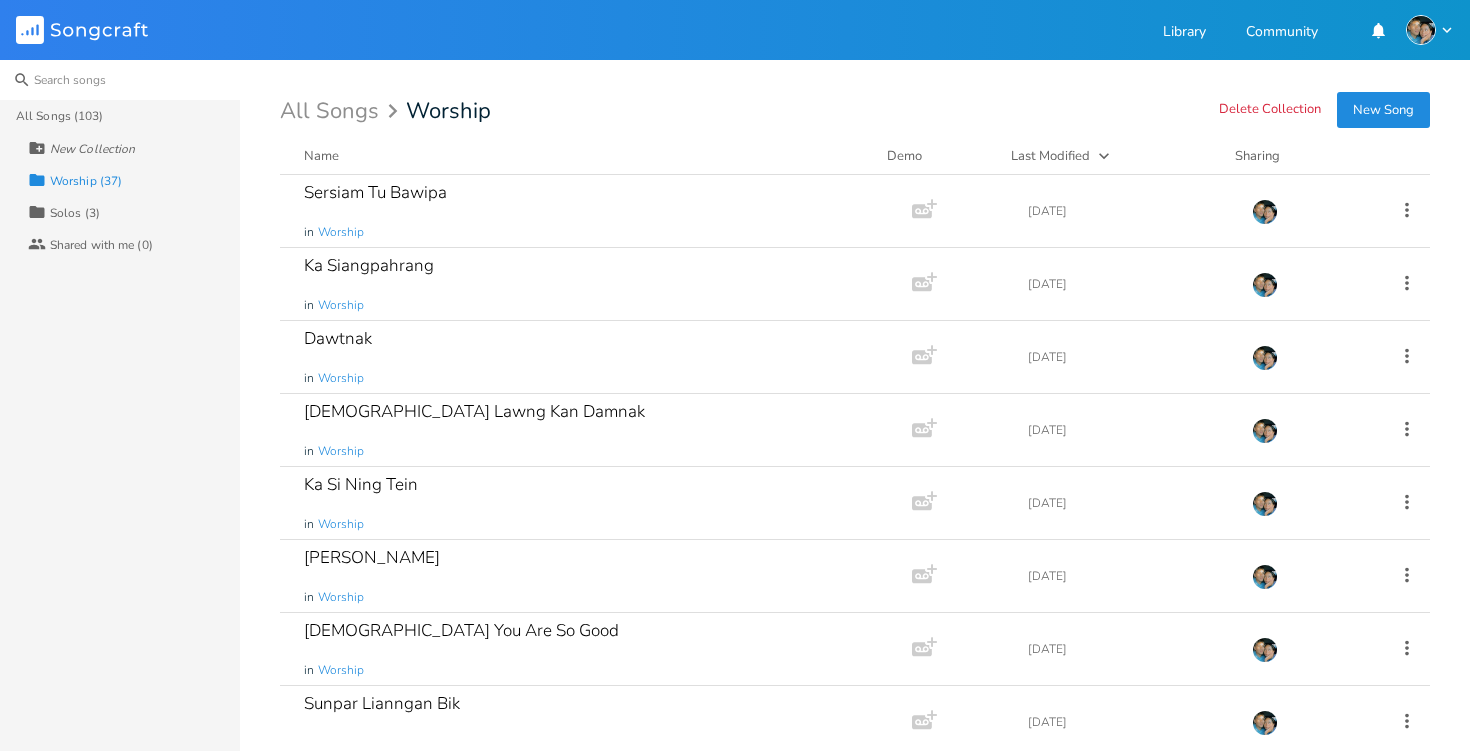 click at bounding box center [120, 80] 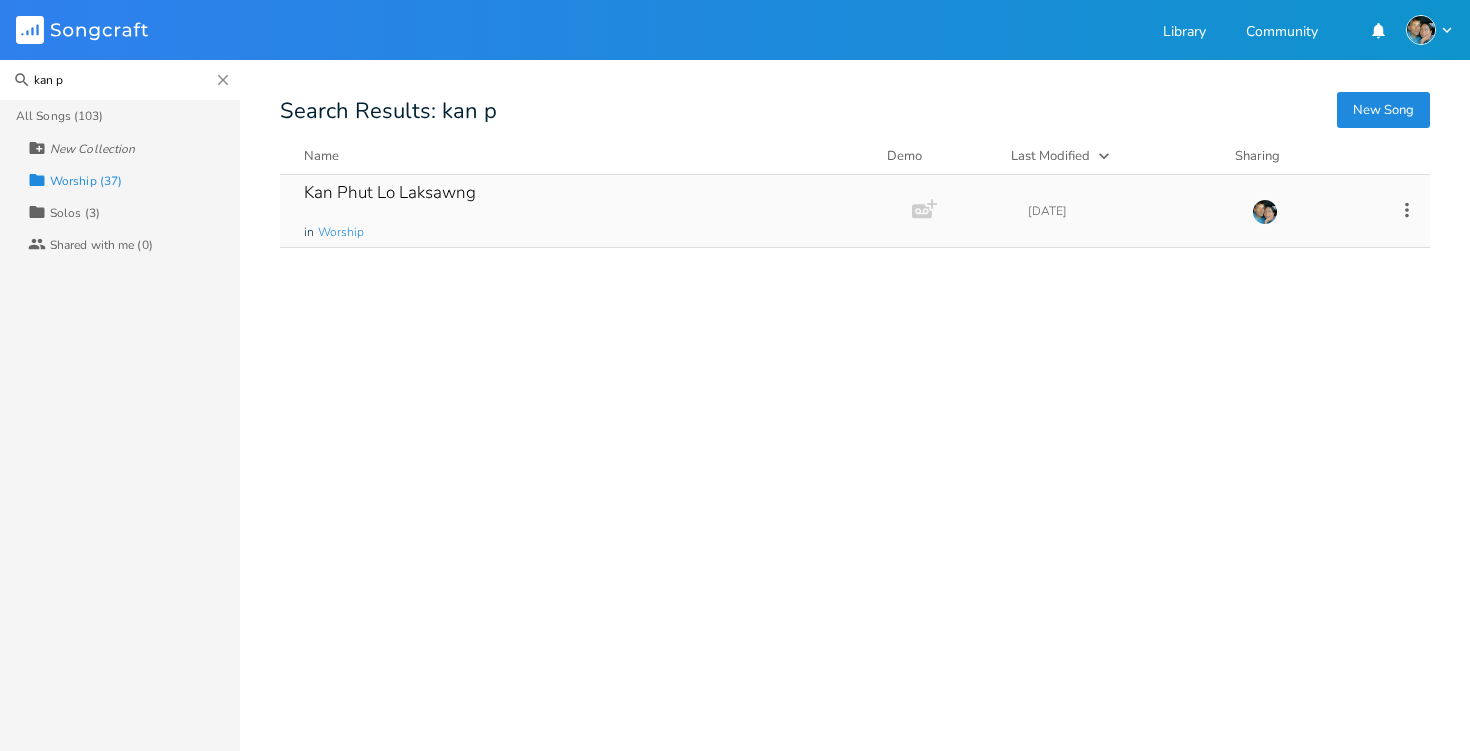 type on "kan p" 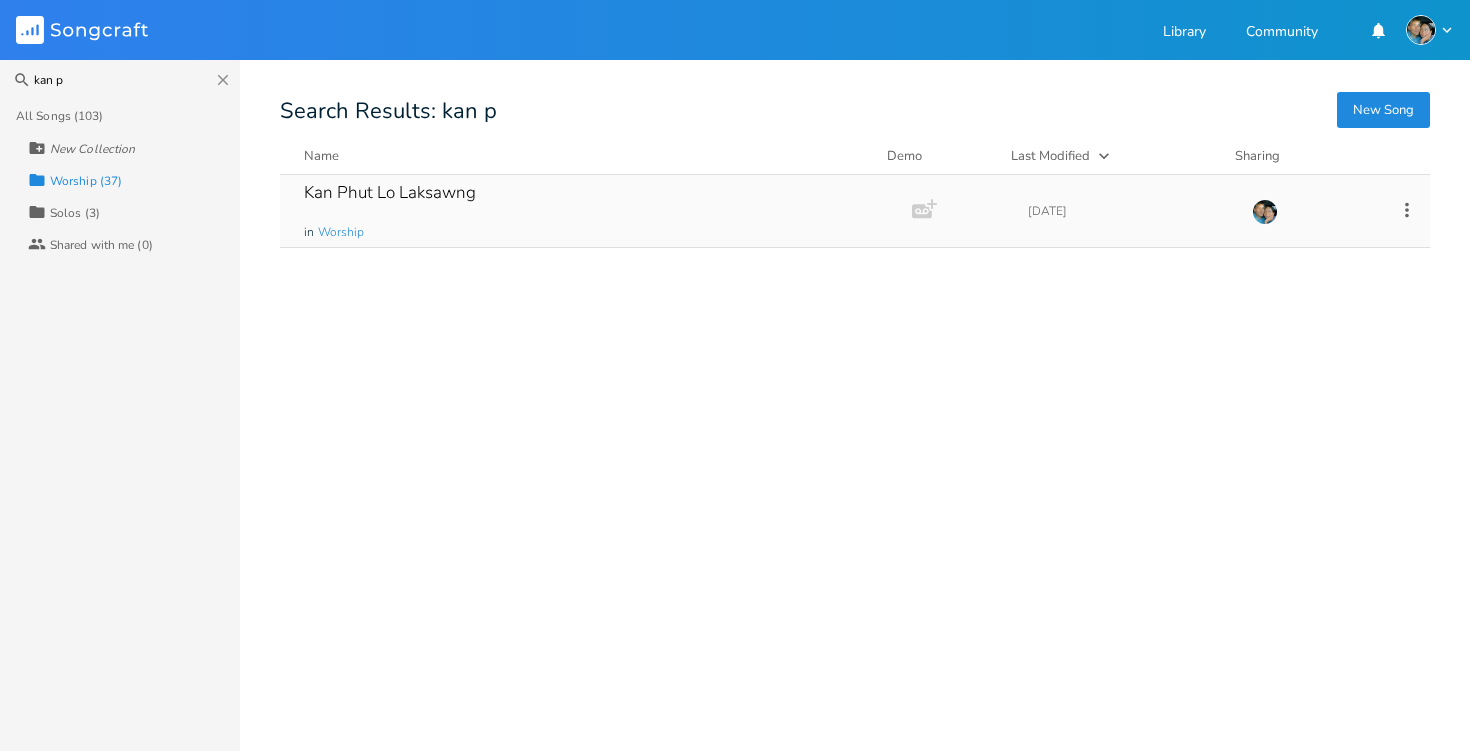 click on "Kan Phut Lo Laksawng in Worship" at bounding box center [592, 211] 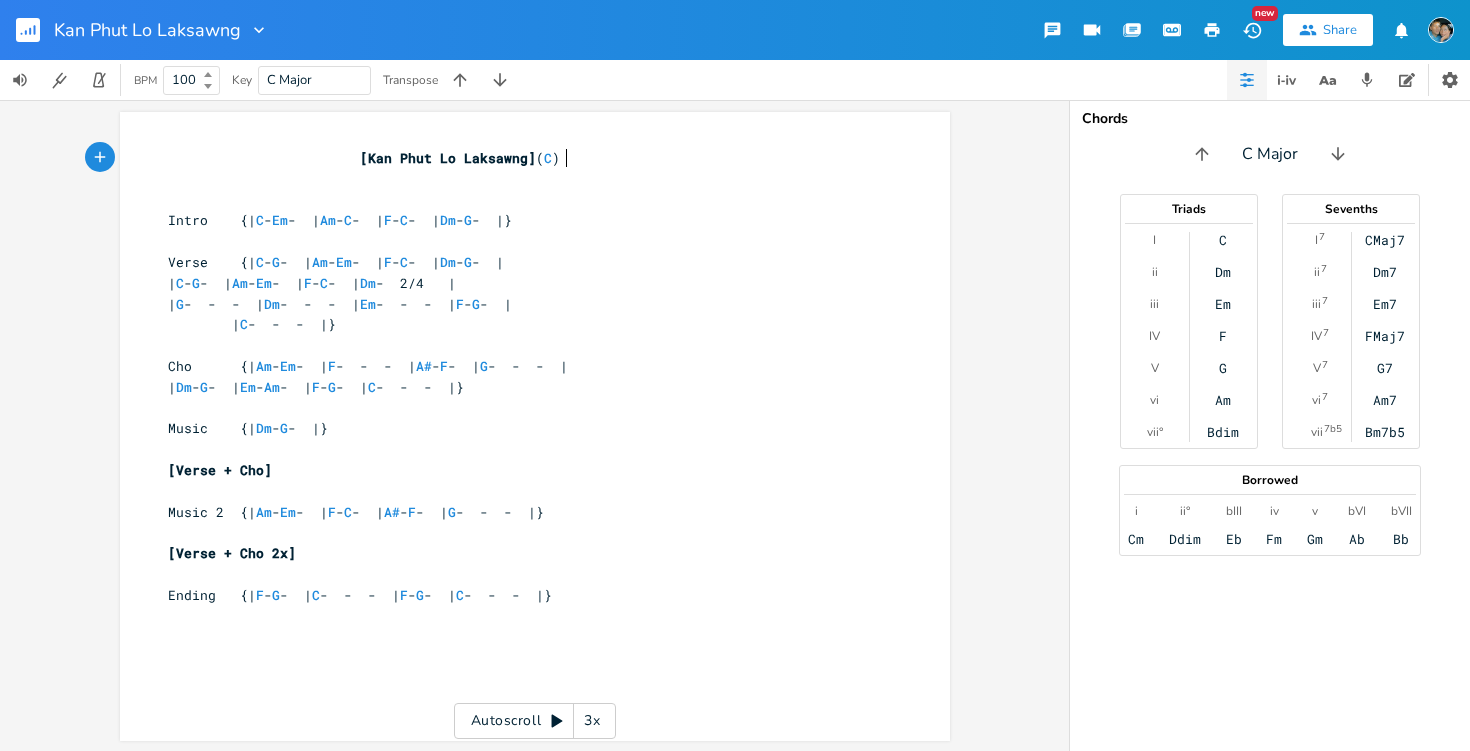 click 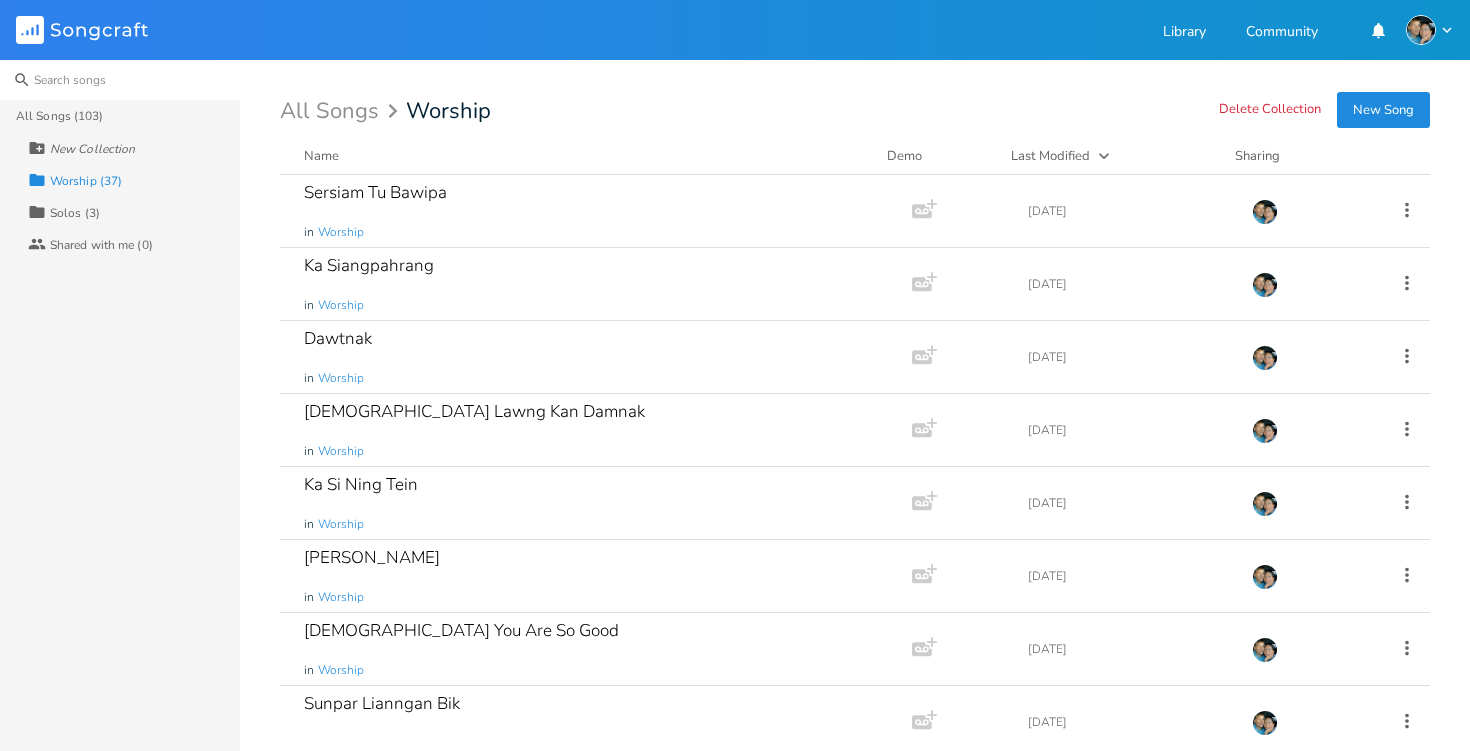 click at bounding box center (120, 80) 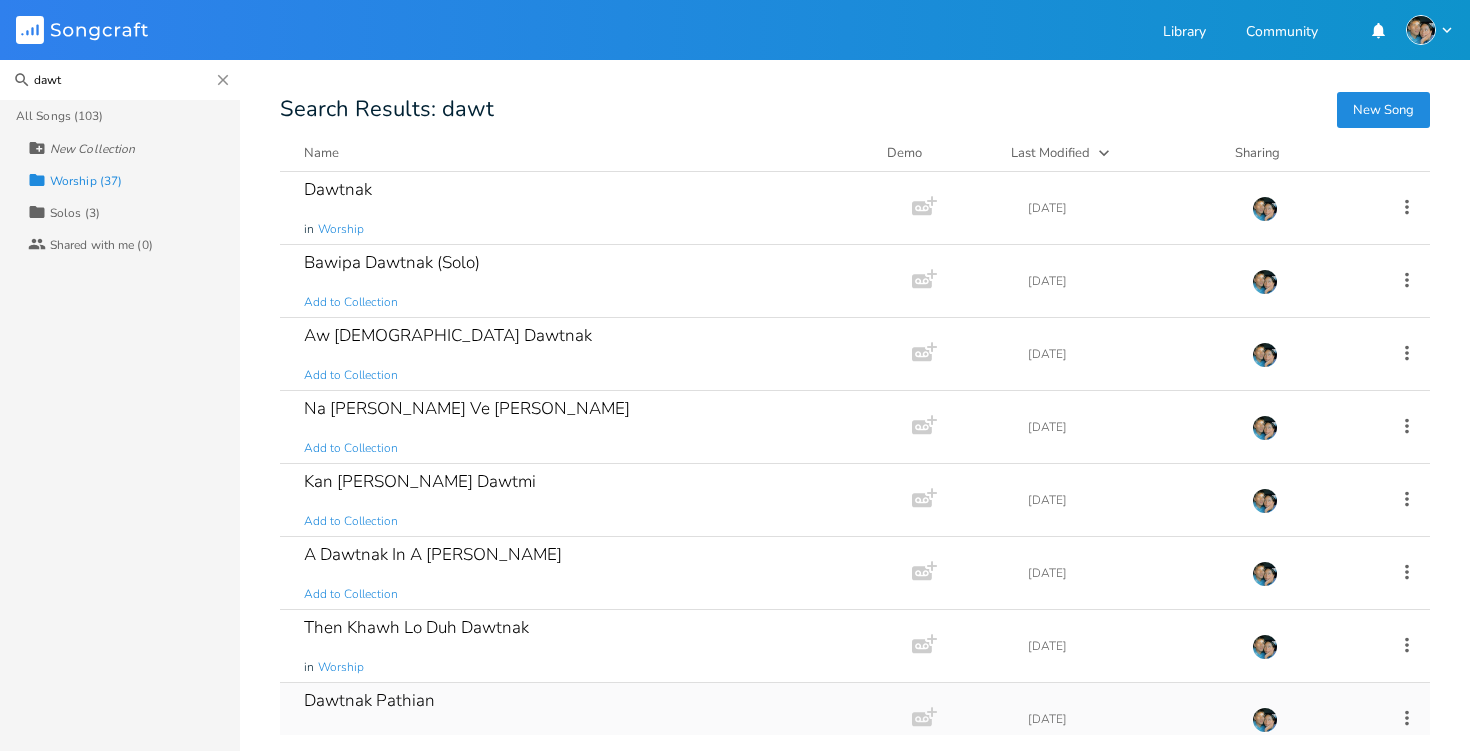 type on "dawt" 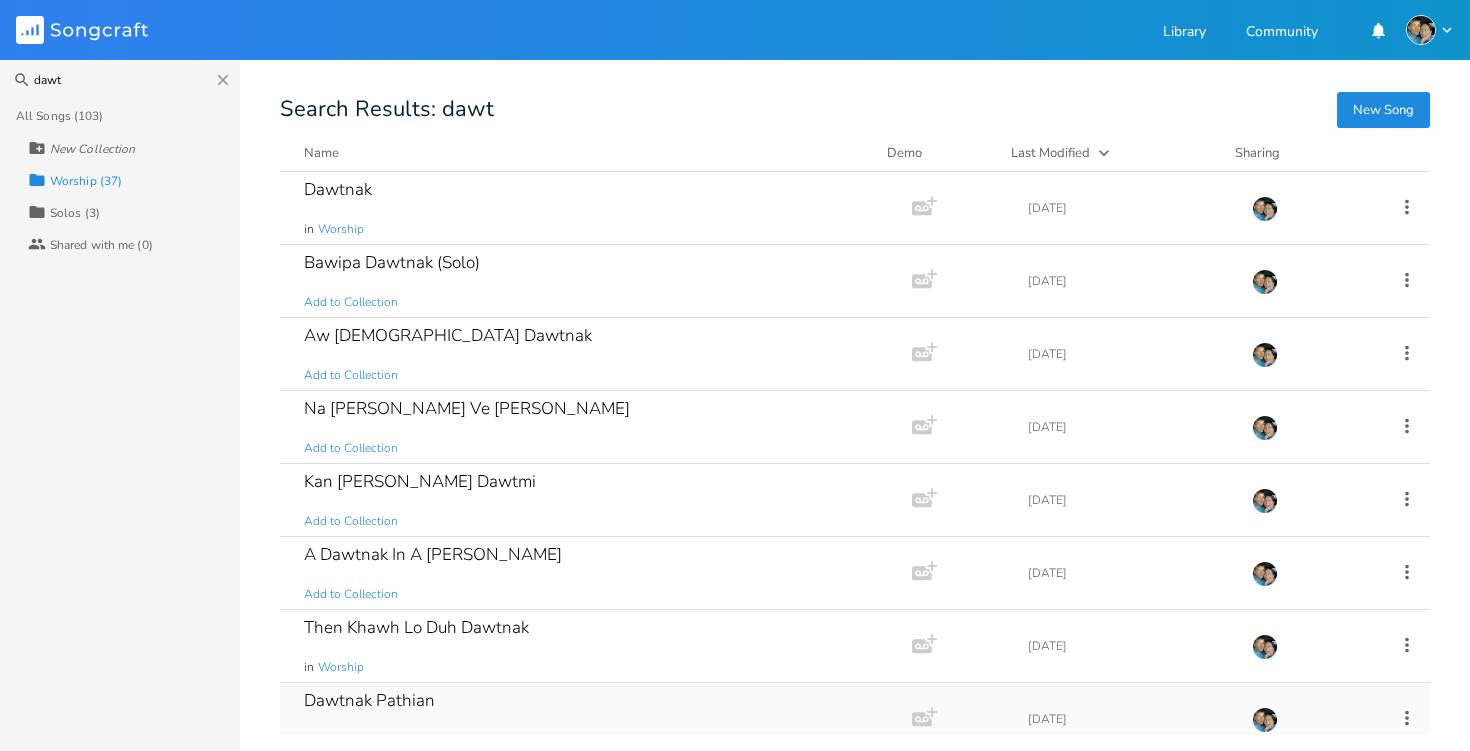 click on "Dawtnak Pathian" at bounding box center [369, 700] 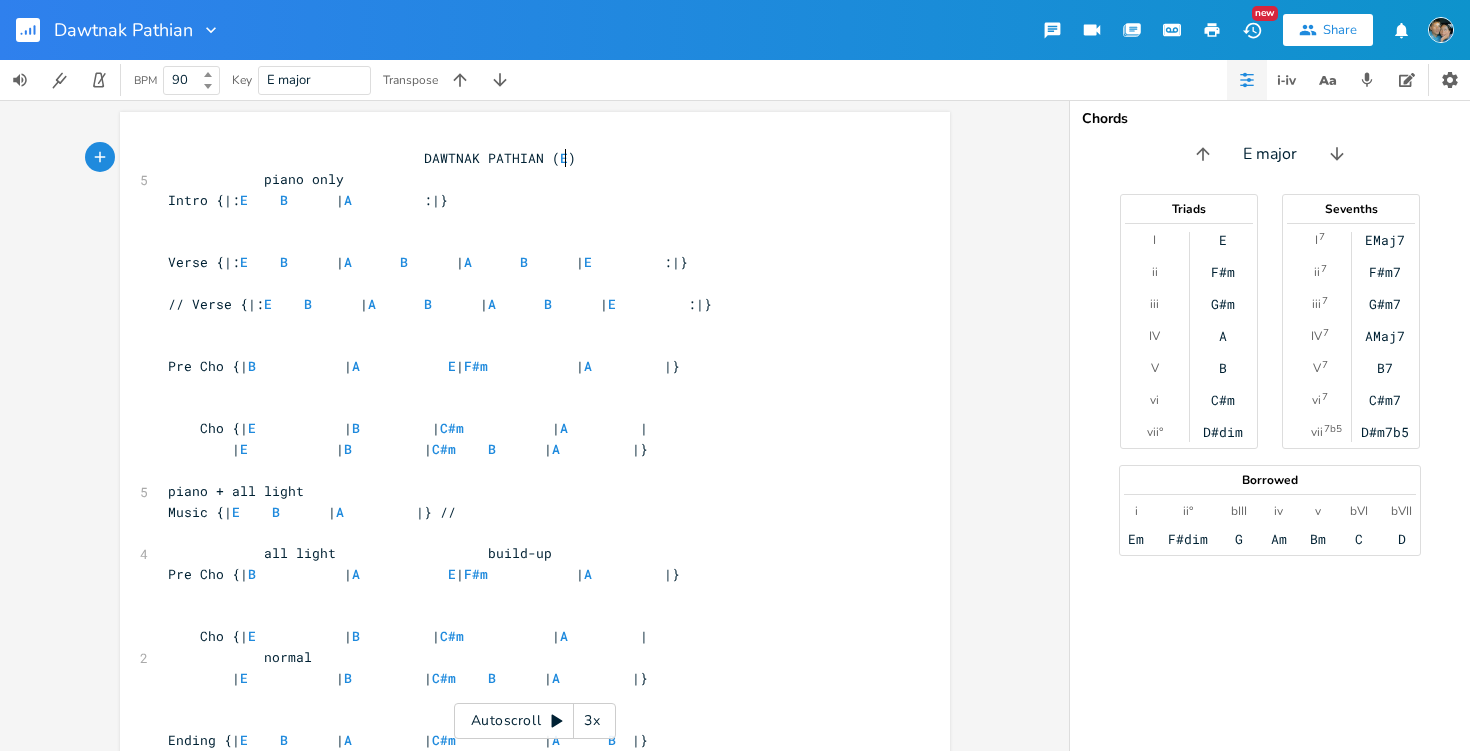 scroll, scrollTop: 0, scrollLeft: 1, axis: horizontal 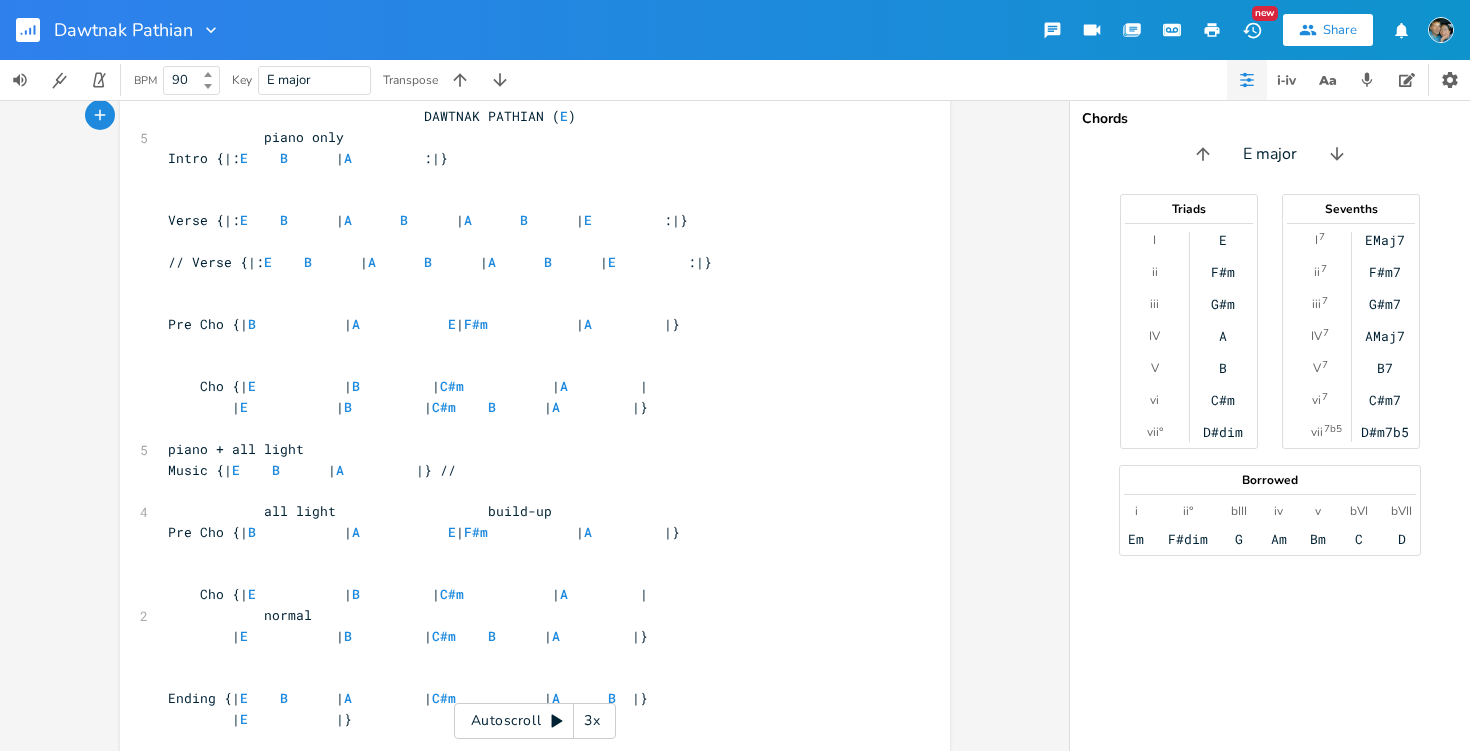click 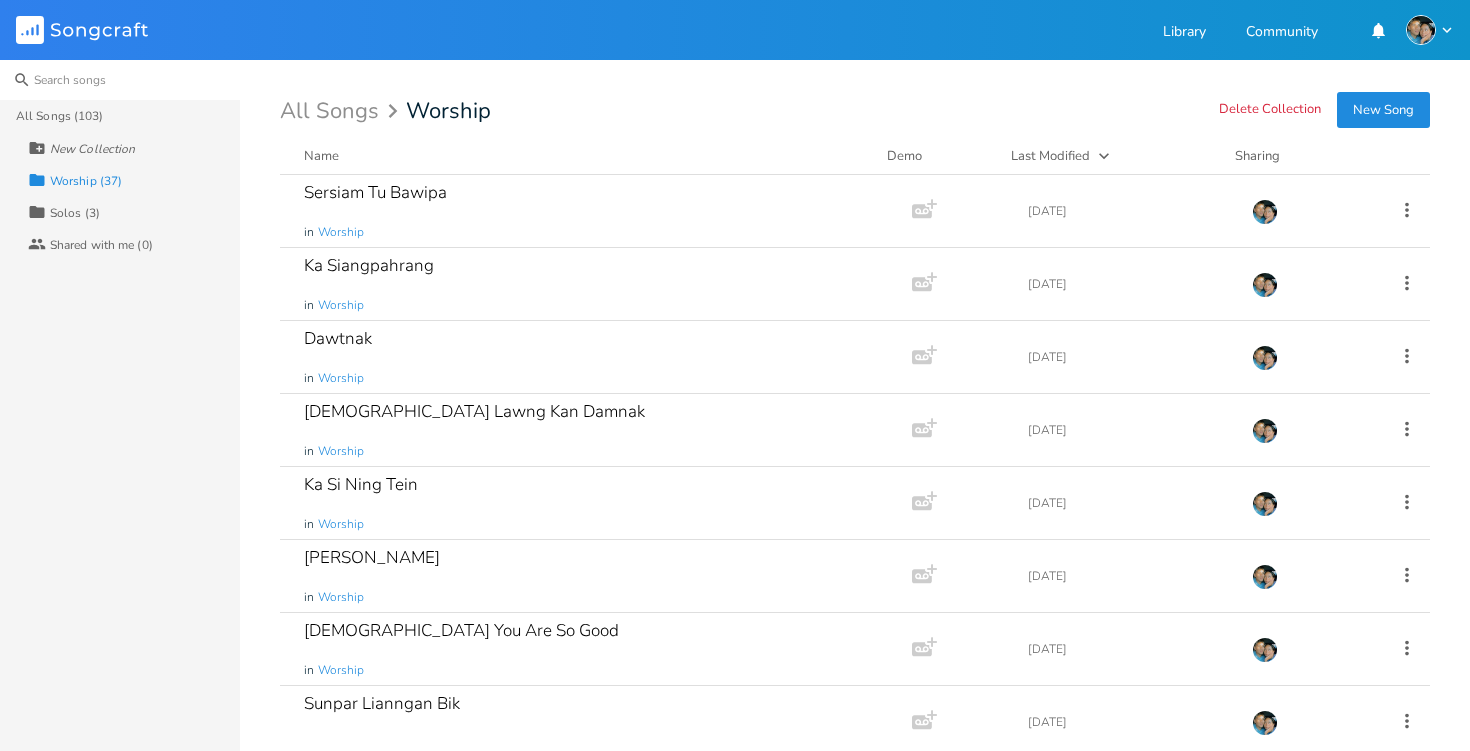 click at bounding box center [120, 80] 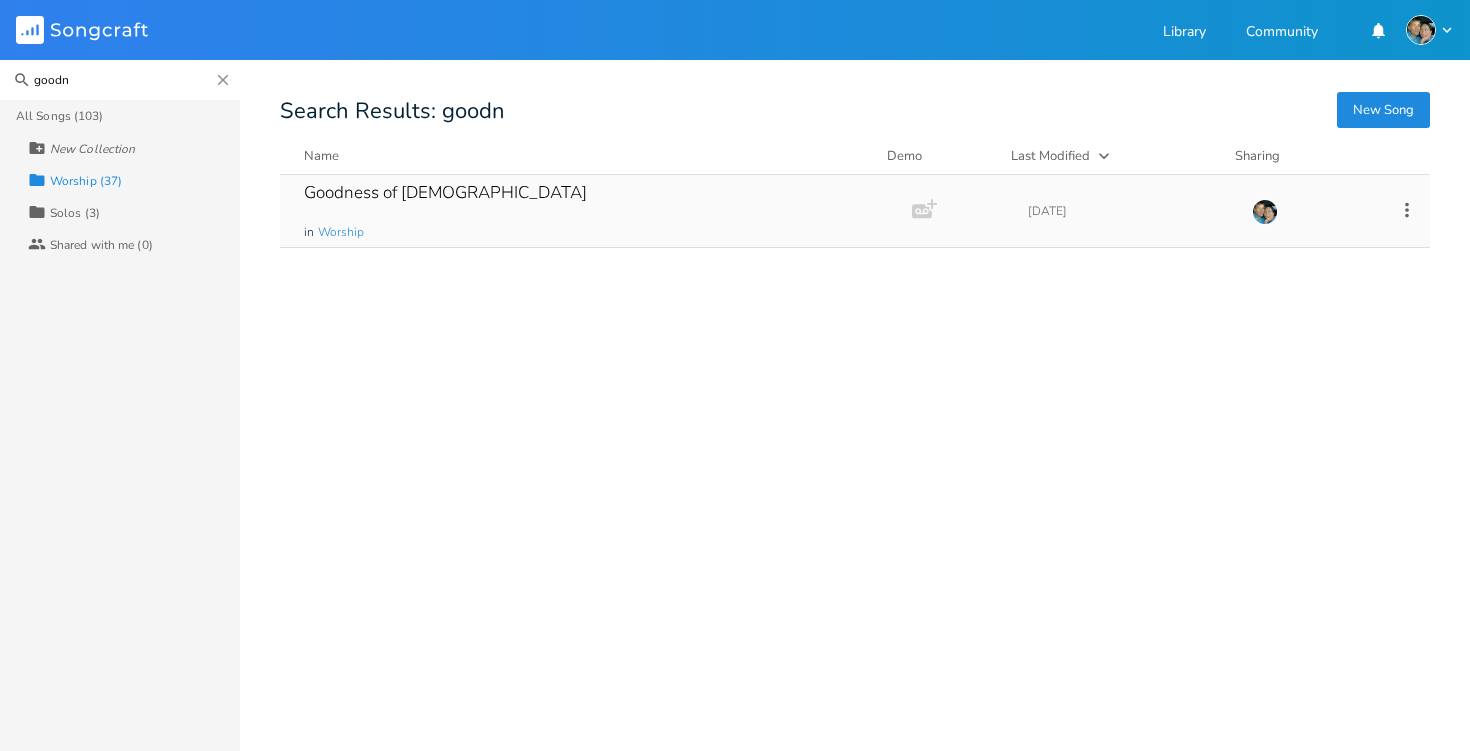 type on "goodn" 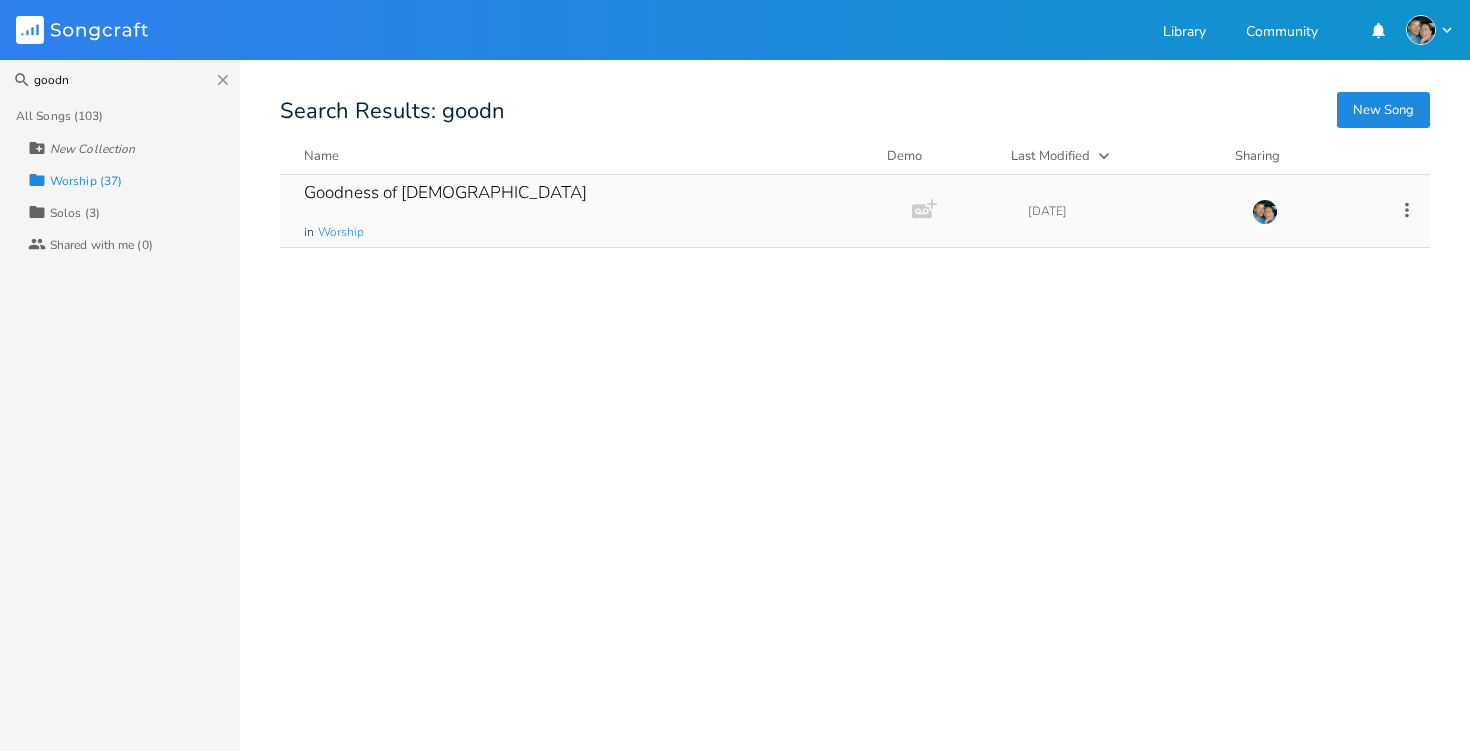 click on "Goodness of [DEMOGRAPHIC_DATA] in Worship" at bounding box center (592, 211) 